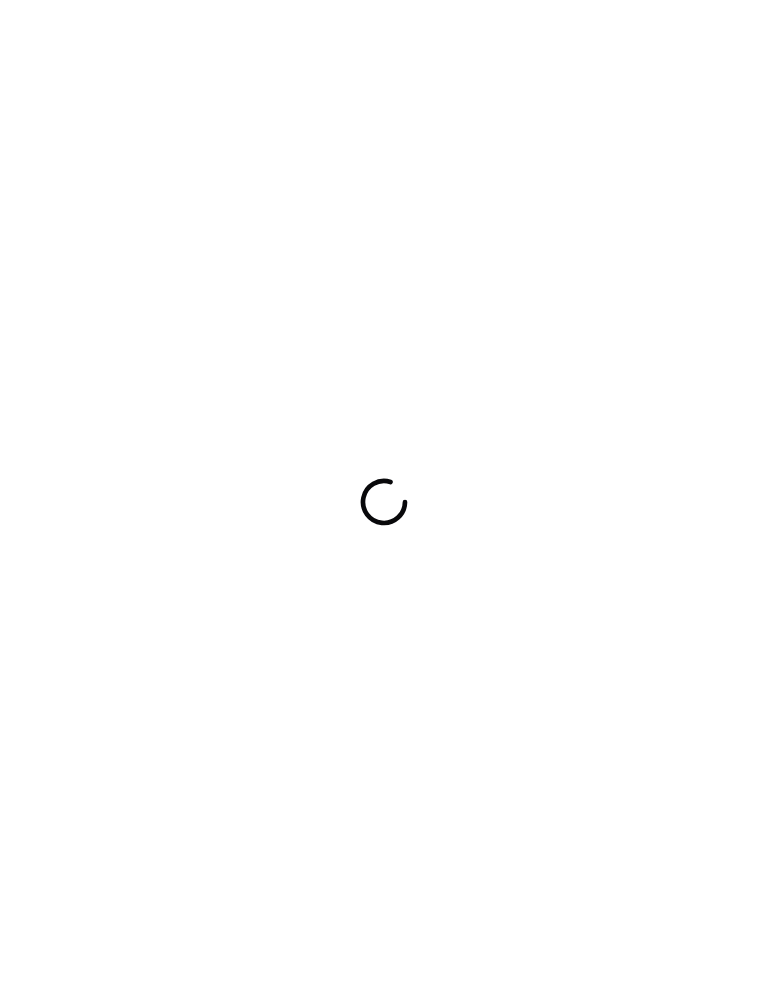 scroll, scrollTop: 0, scrollLeft: 0, axis: both 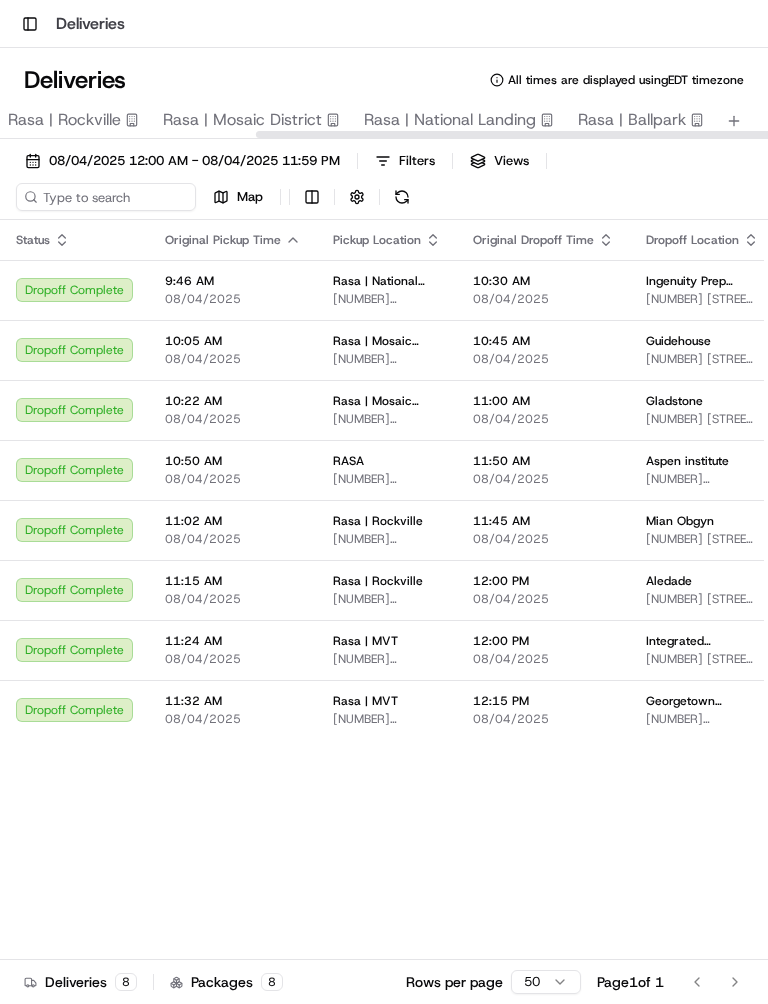 click on "Rasa | National Landing" at bounding box center (450, 120) 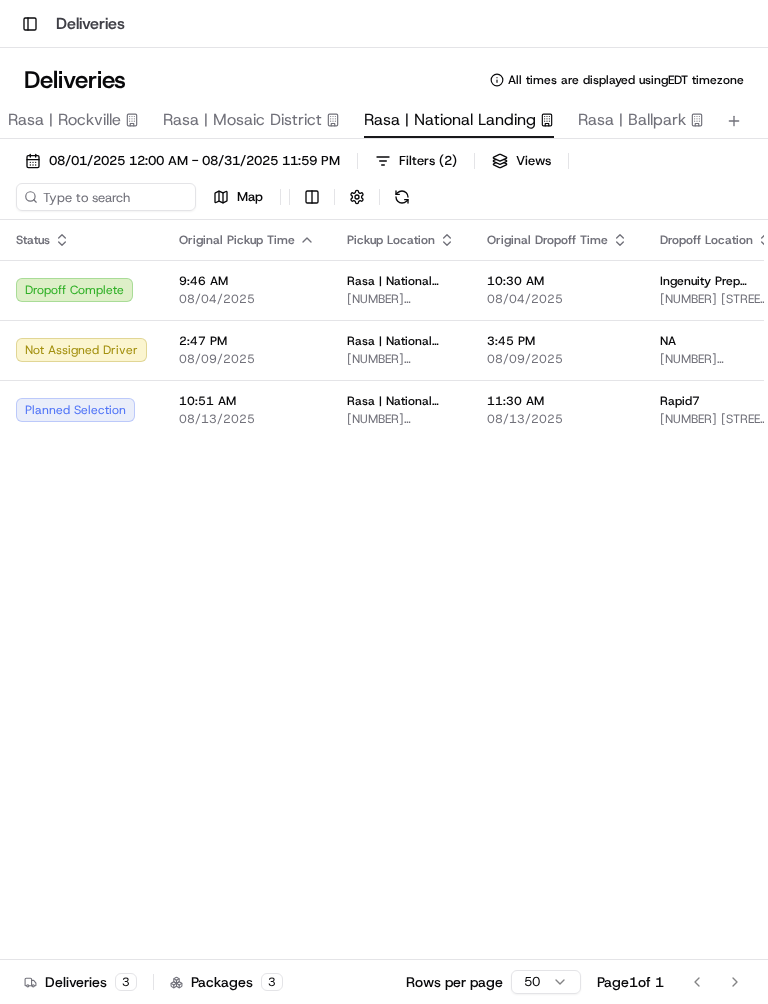 click on "Dropoff Complete" at bounding box center (81, 290) 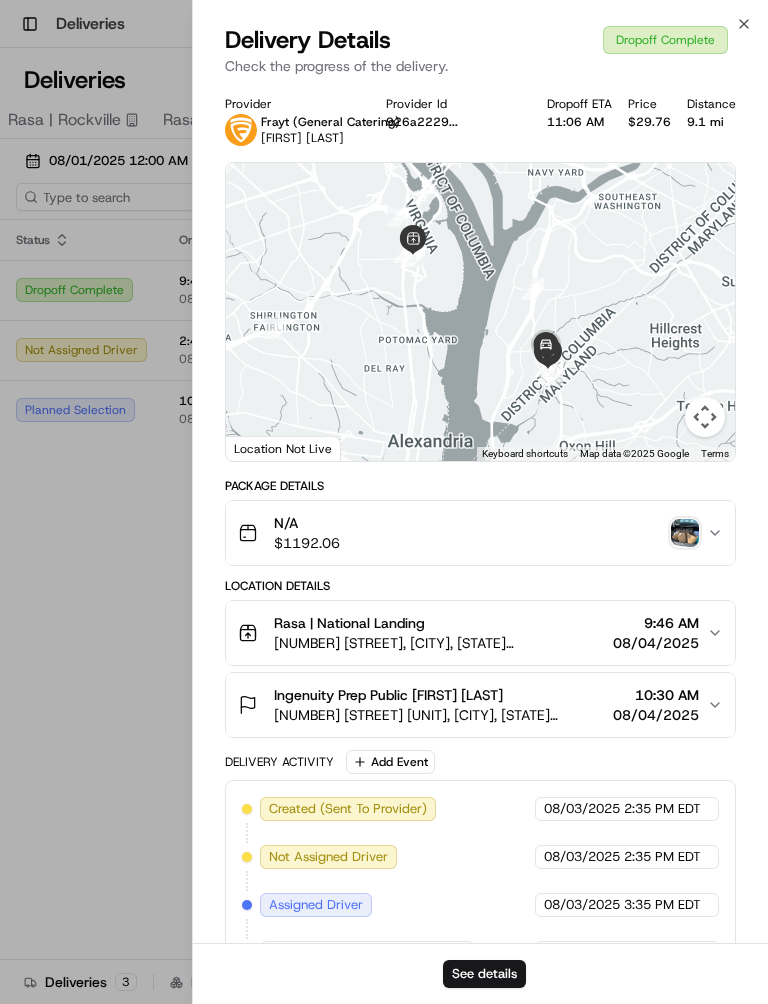 click on "$ 1192.06" at bounding box center (307, 543) 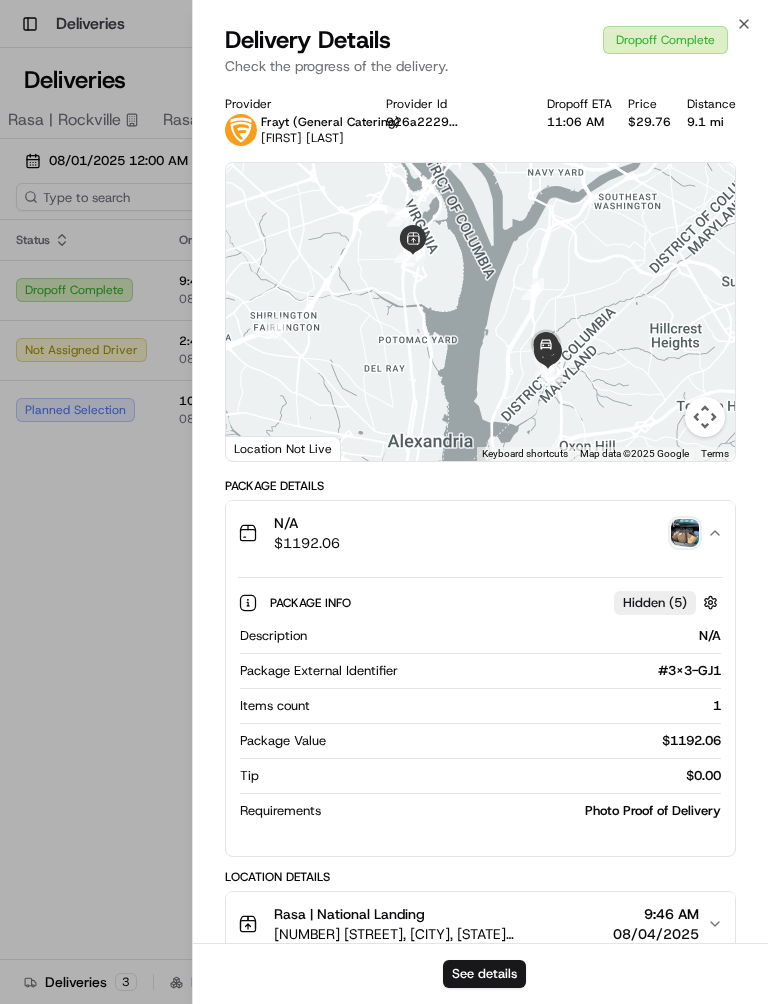 click at bounding box center [685, 533] 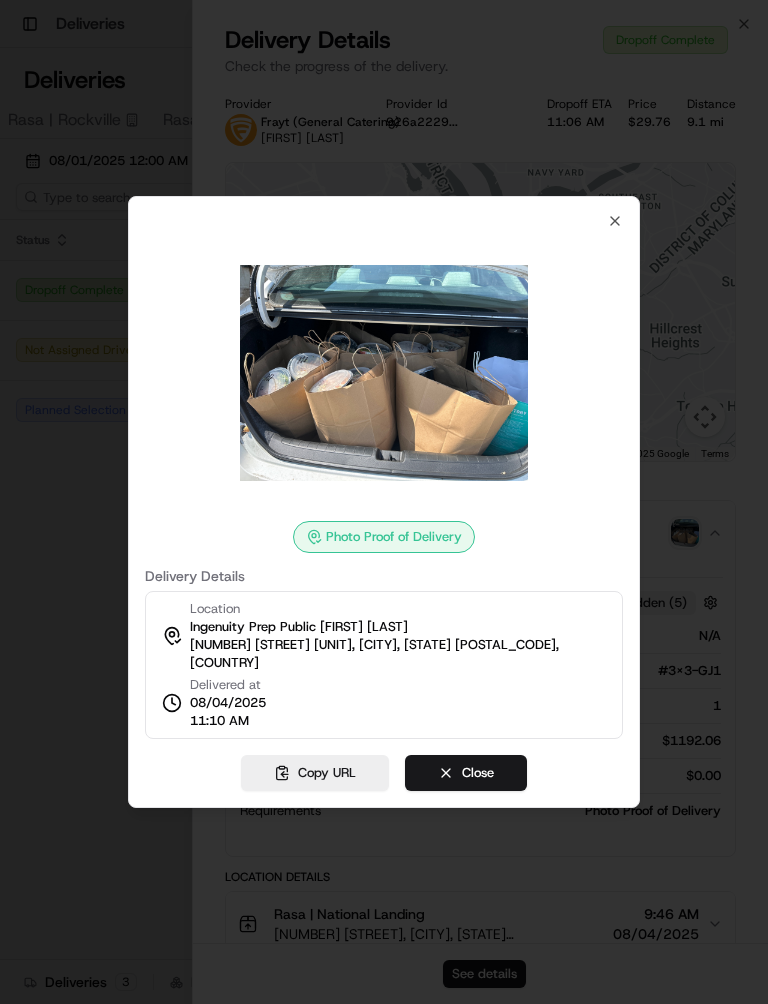 click on "Close" at bounding box center (466, 773) 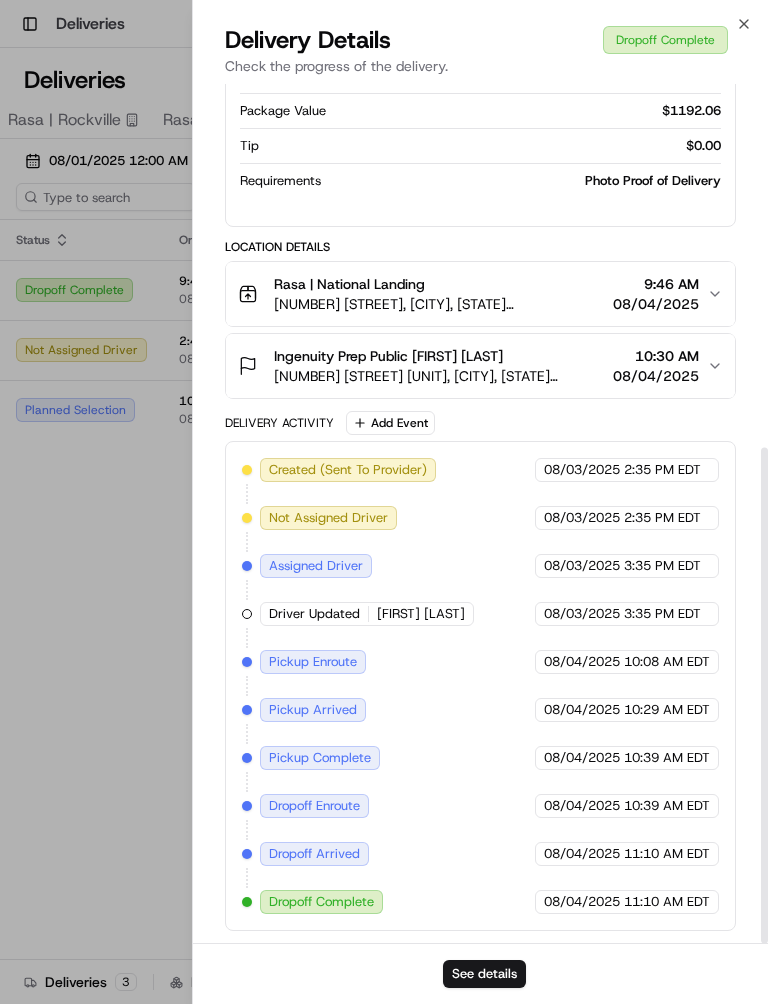 scroll, scrollTop: 630, scrollLeft: 0, axis: vertical 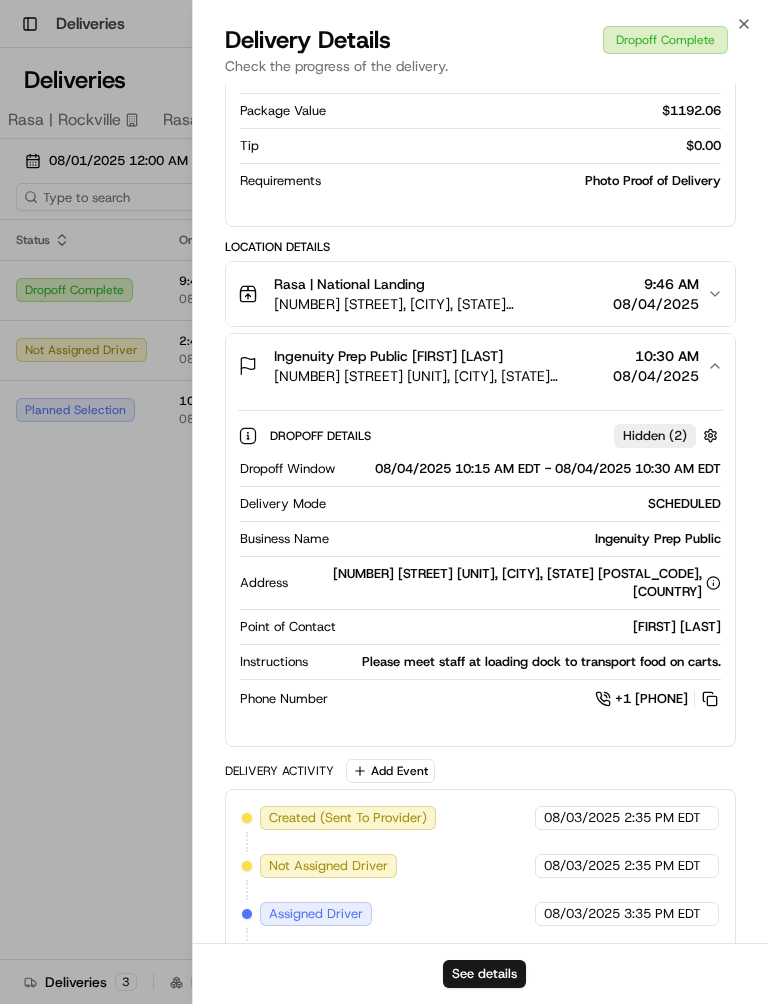 click on "See details" at bounding box center [484, 974] 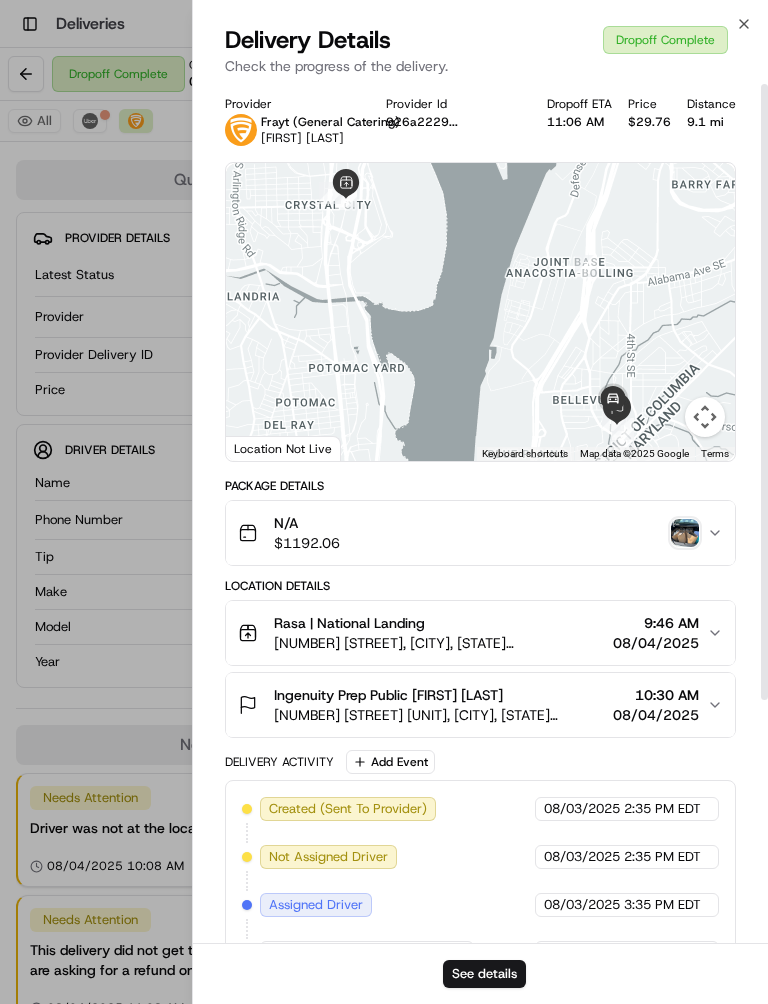 scroll, scrollTop: 0, scrollLeft: 0, axis: both 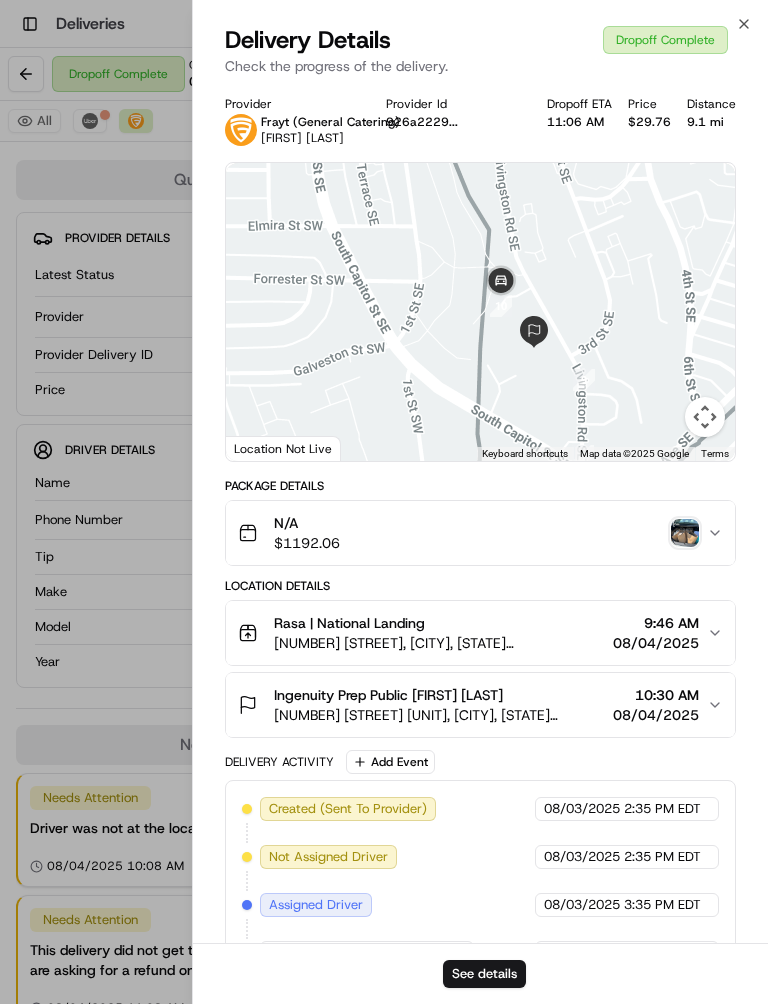 click on "N/A $ 1192.06" at bounding box center (480, 533) 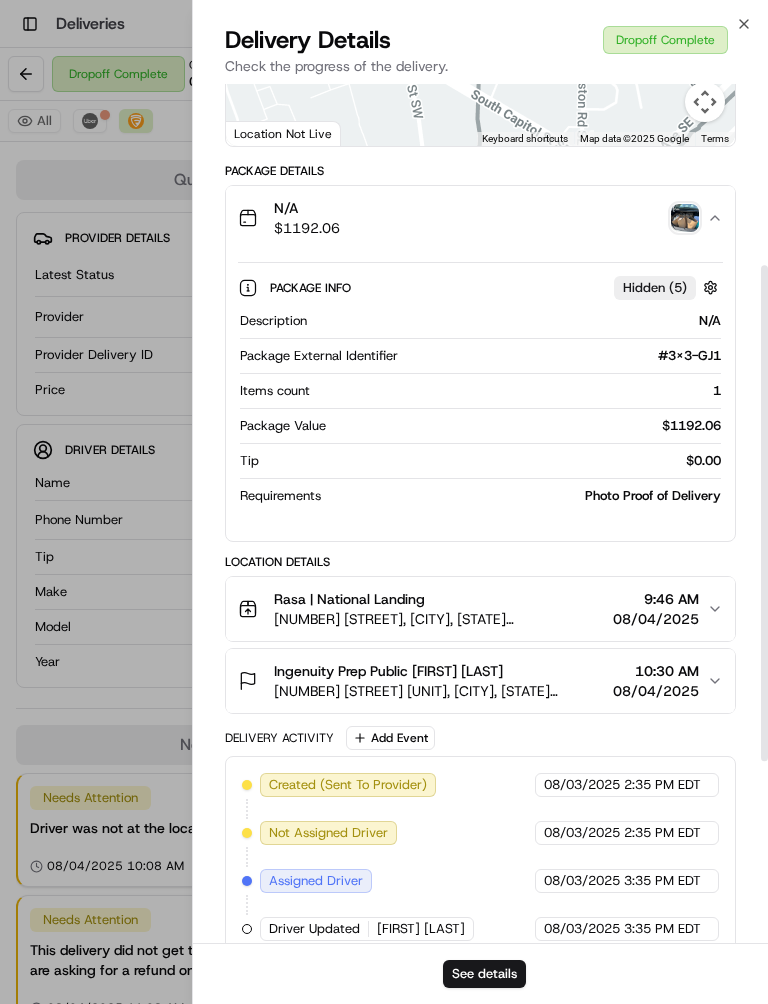 scroll, scrollTop: 316, scrollLeft: 0, axis: vertical 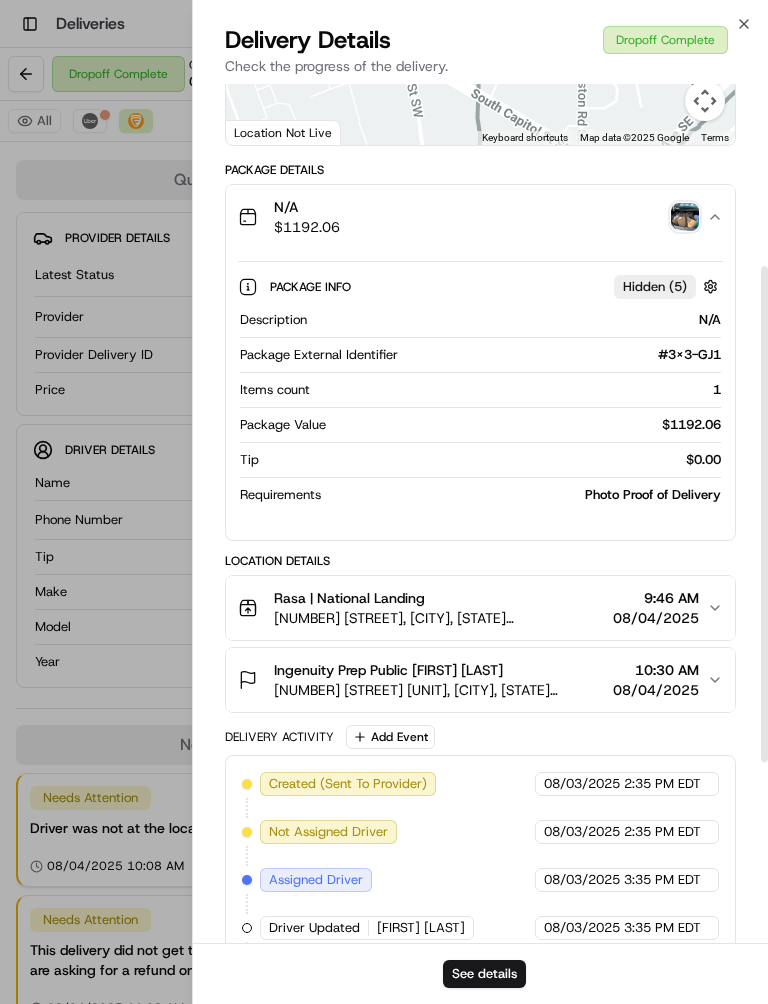 click at bounding box center [710, 286] 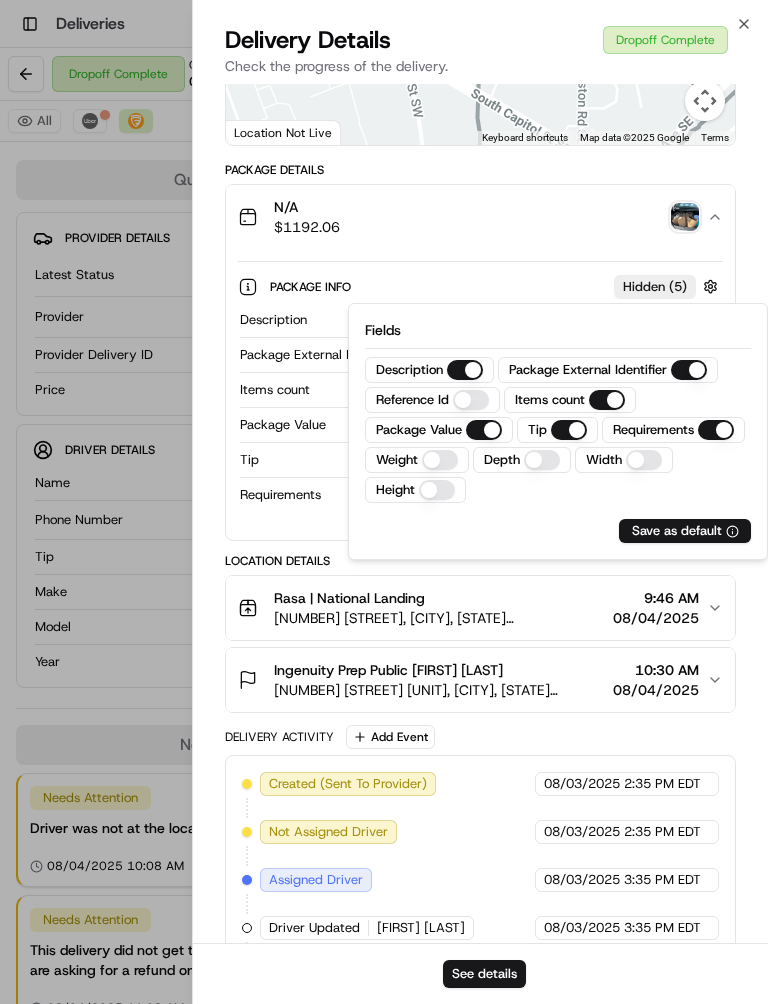 click on "Hidden ( 5 )" at bounding box center [668, 286] 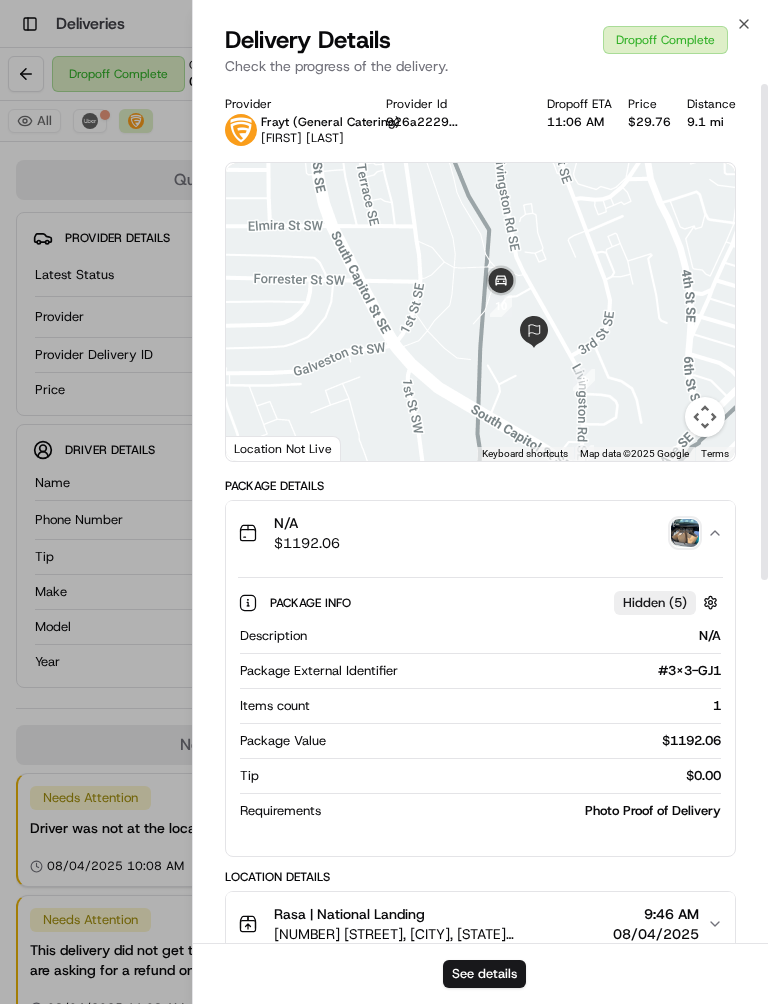scroll, scrollTop: 0, scrollLeft: 0, axis: both 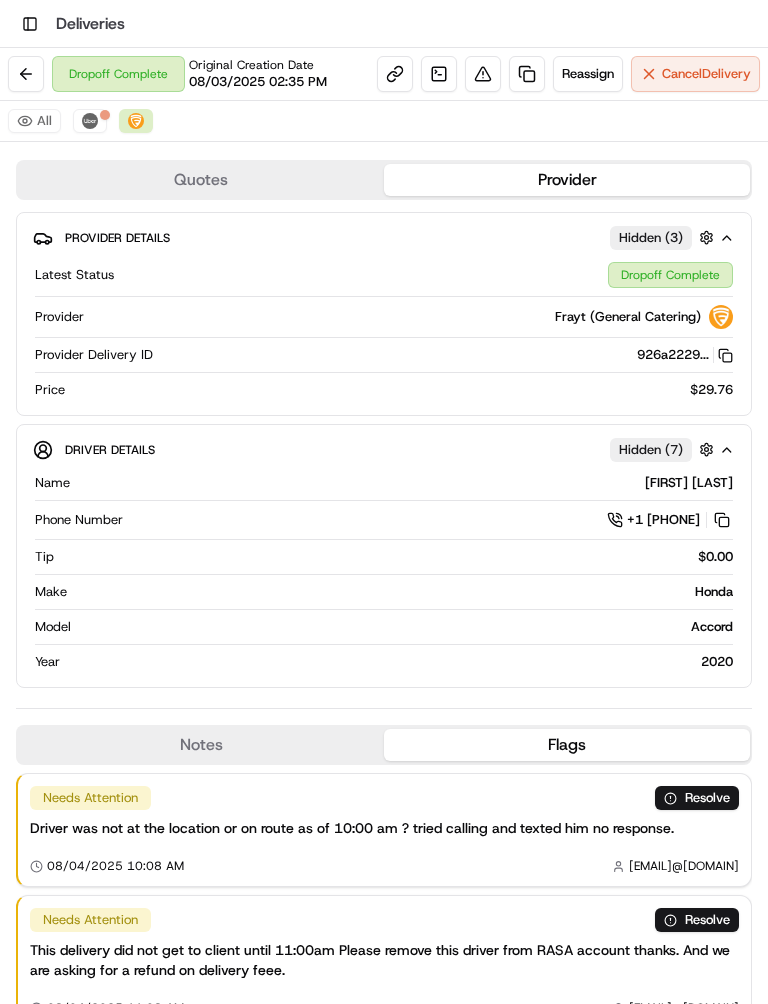 click on "Dropoff Complete Original Creation Date 08/03/2025 02:35 PM Reassign Cancel  Delivery" at bounding box center [384, 74] 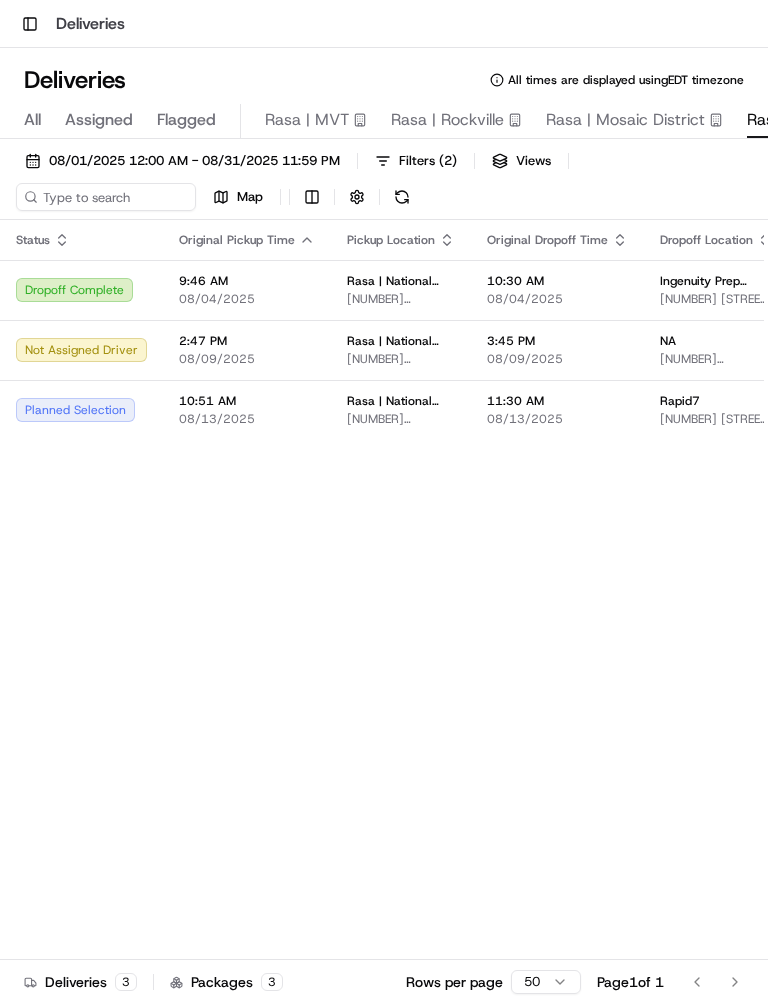 click on "Dropoff Complete" at bounding box center (81, 290) 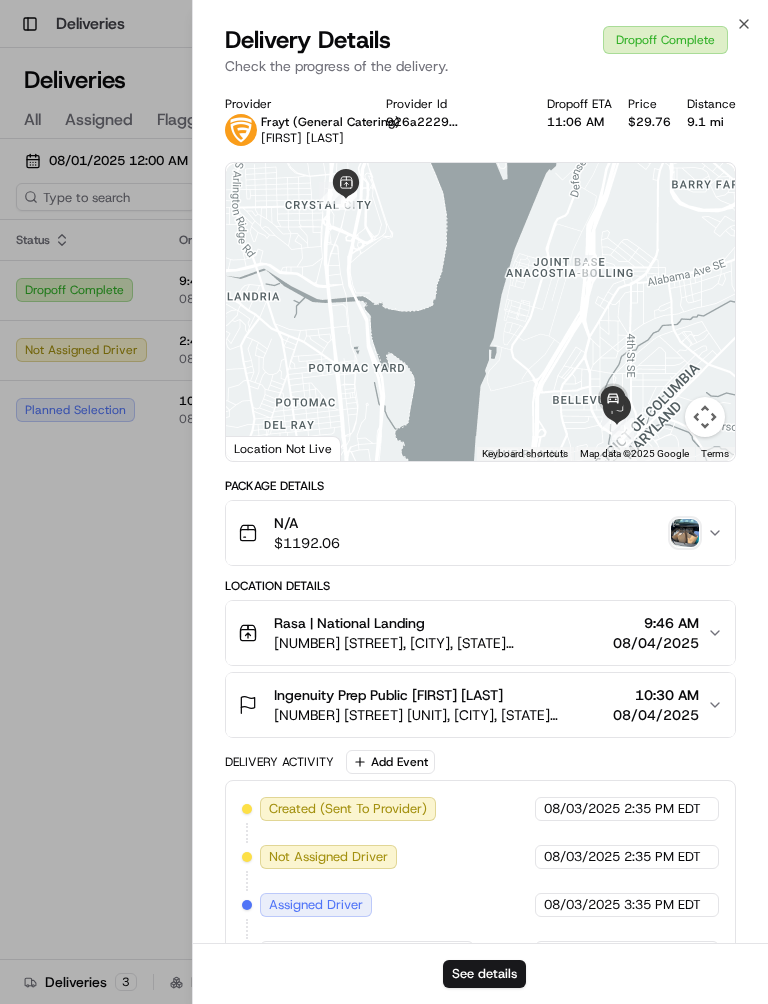 click on "See details" at bounding box center (484, 974) 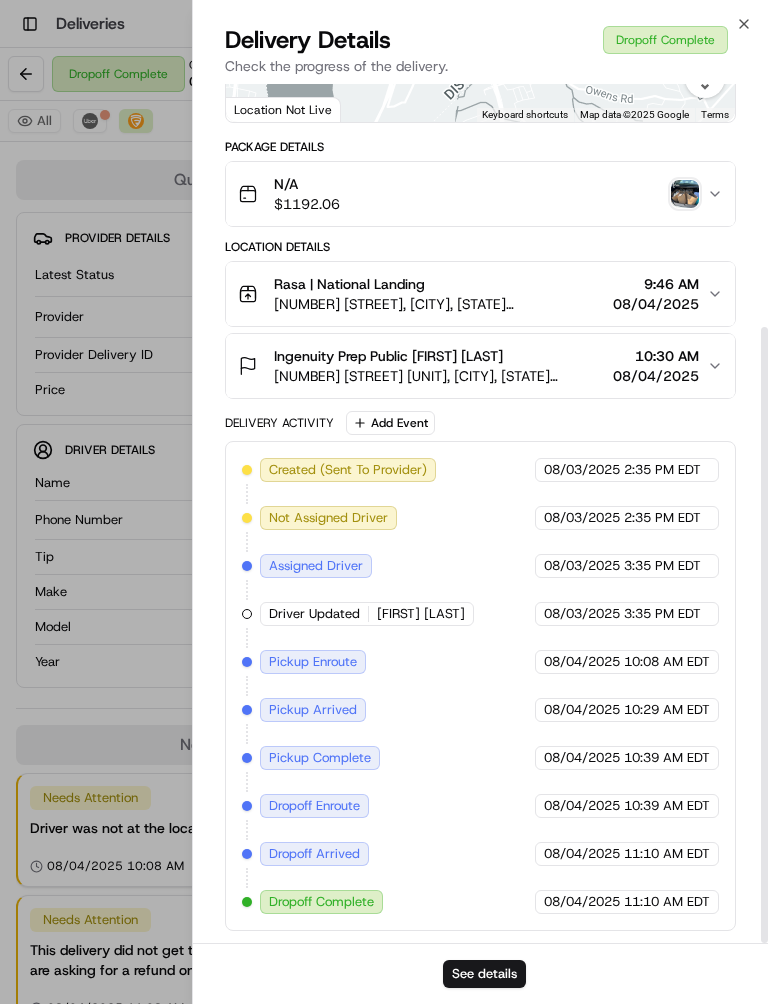 scroll, scrollTop: 339, scrollLeft: 0, axis: vertical 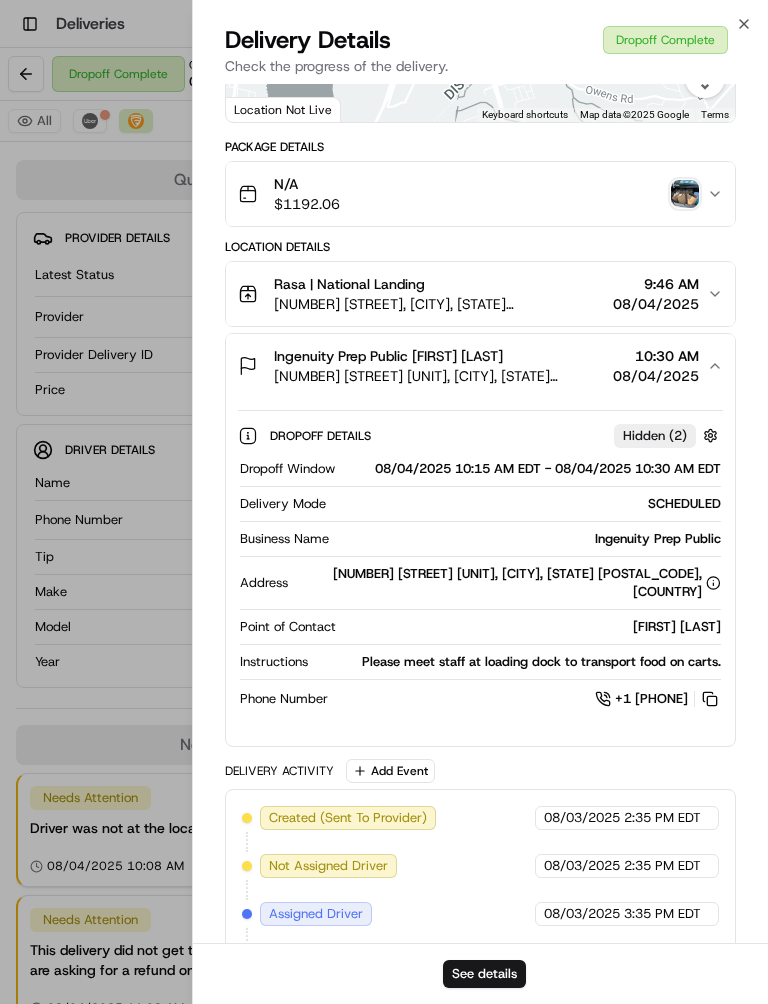 click at bounding box center [710, 435] 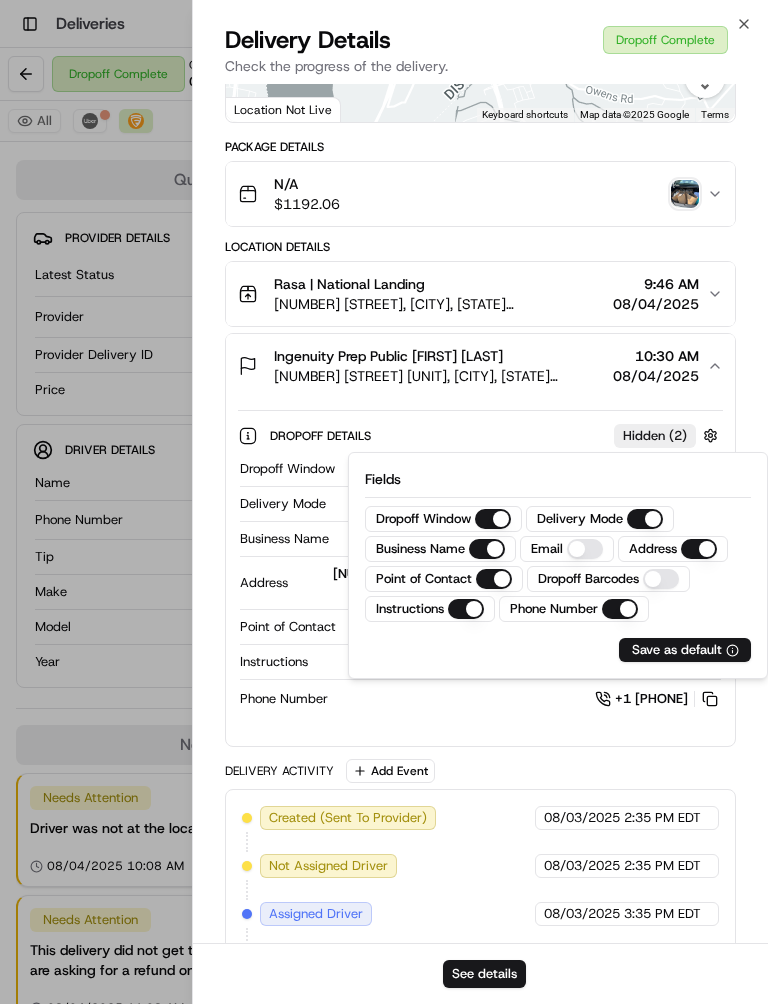 click on "+1 [PHONE]" at bounding box center [528, 699] 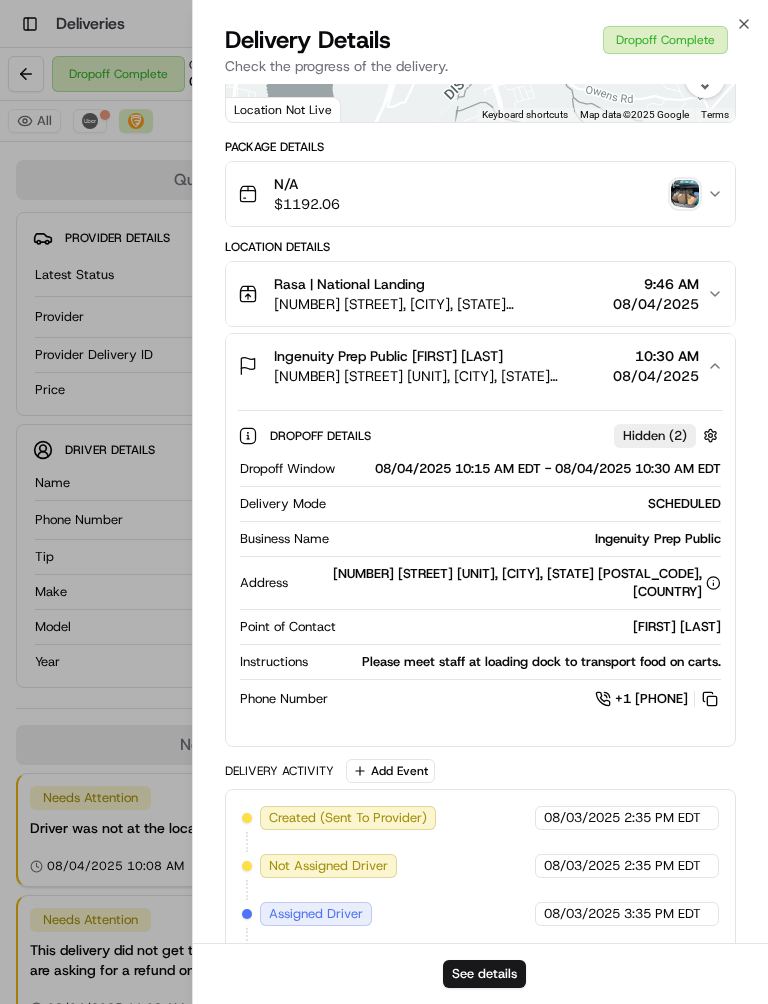 click on "+1 [PHONE]" at bounding box center [651, 699] 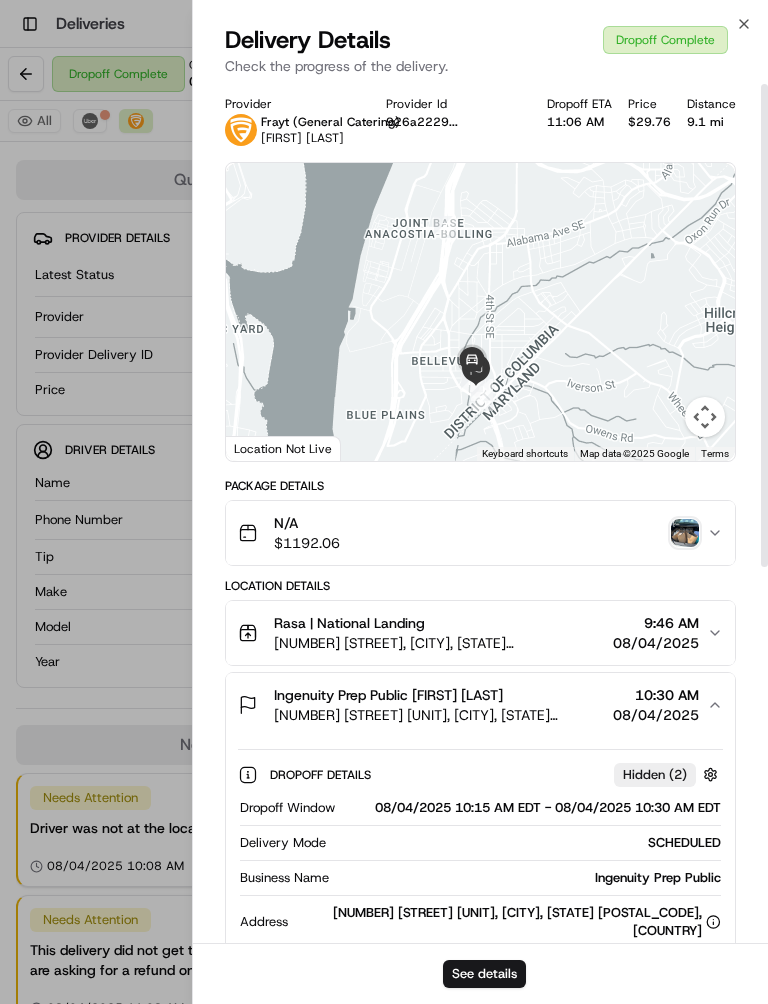 scroll, scrollTop: 0, scrollLeft: 0, axis: both 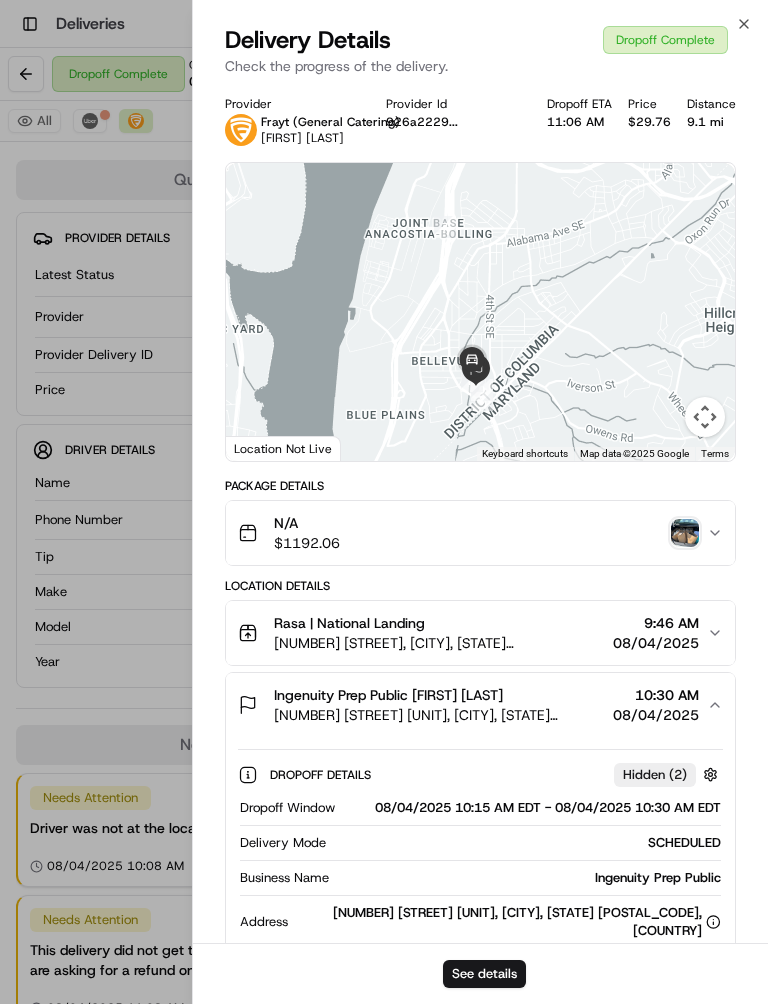 click at bounding box center (705, 417) 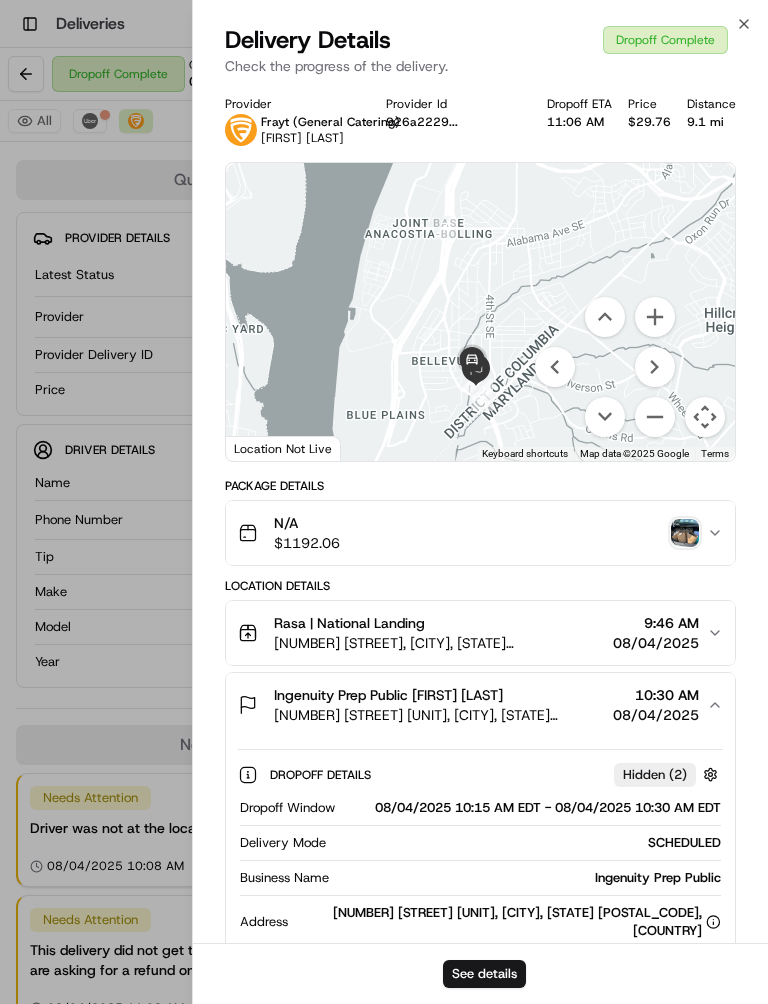 click on "N/A $ 1192.06" at bounding box center [472, 533] 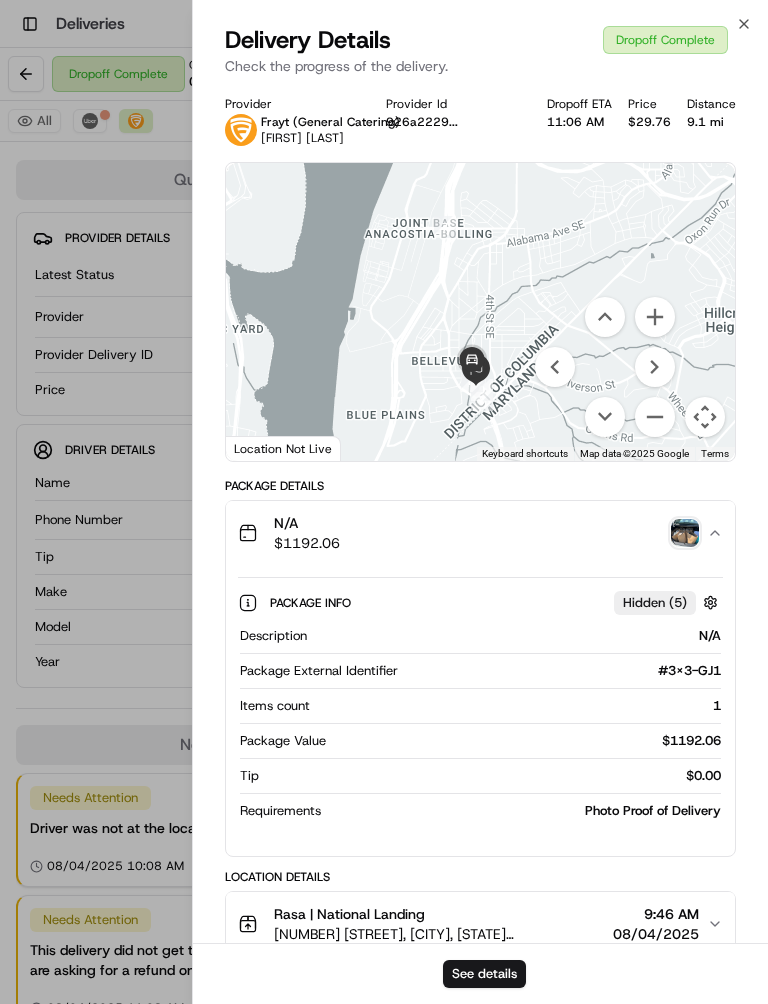 click 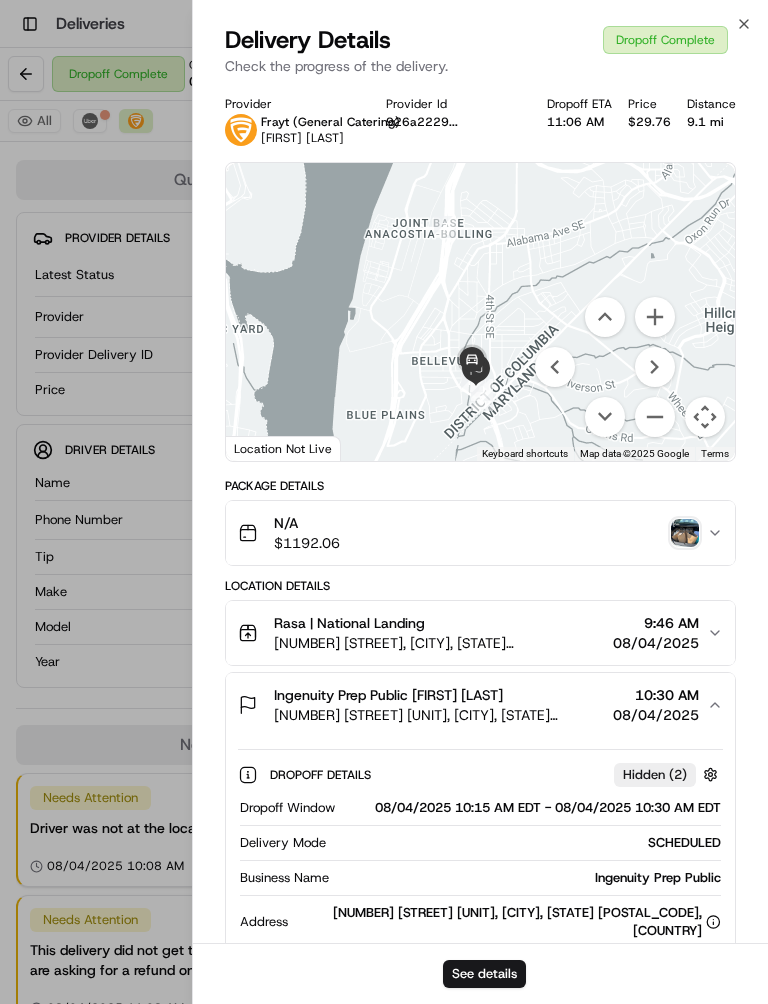 click on "N/A $ 1192.06" at bounding box center [480, 533] 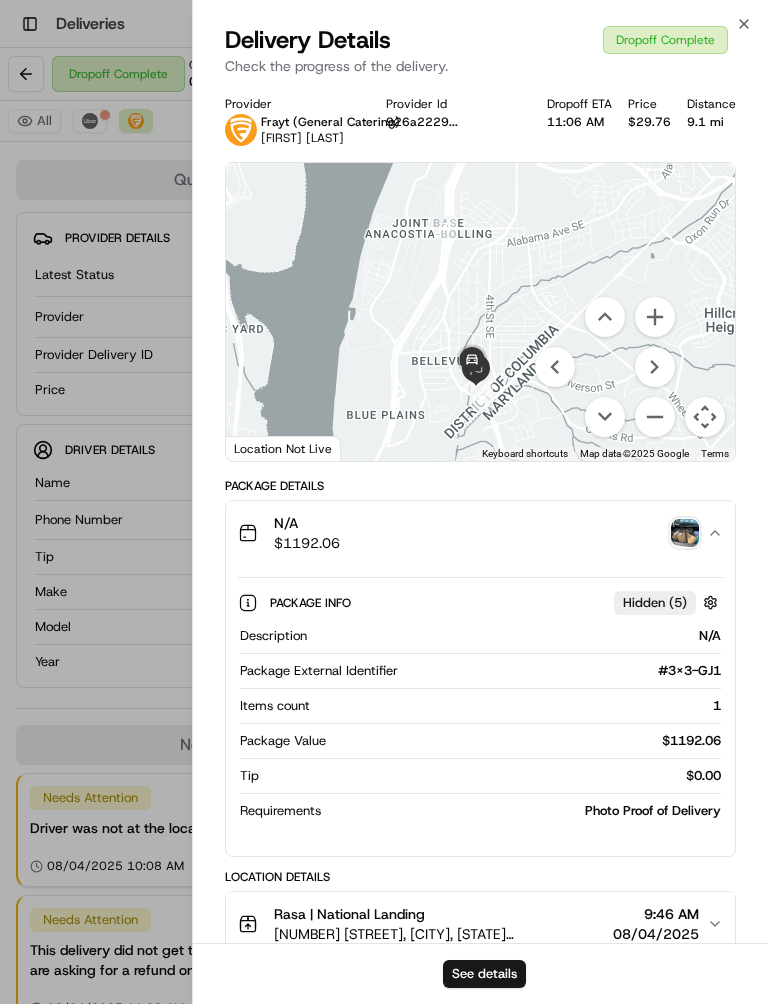 click at bounding box center [710, 602] 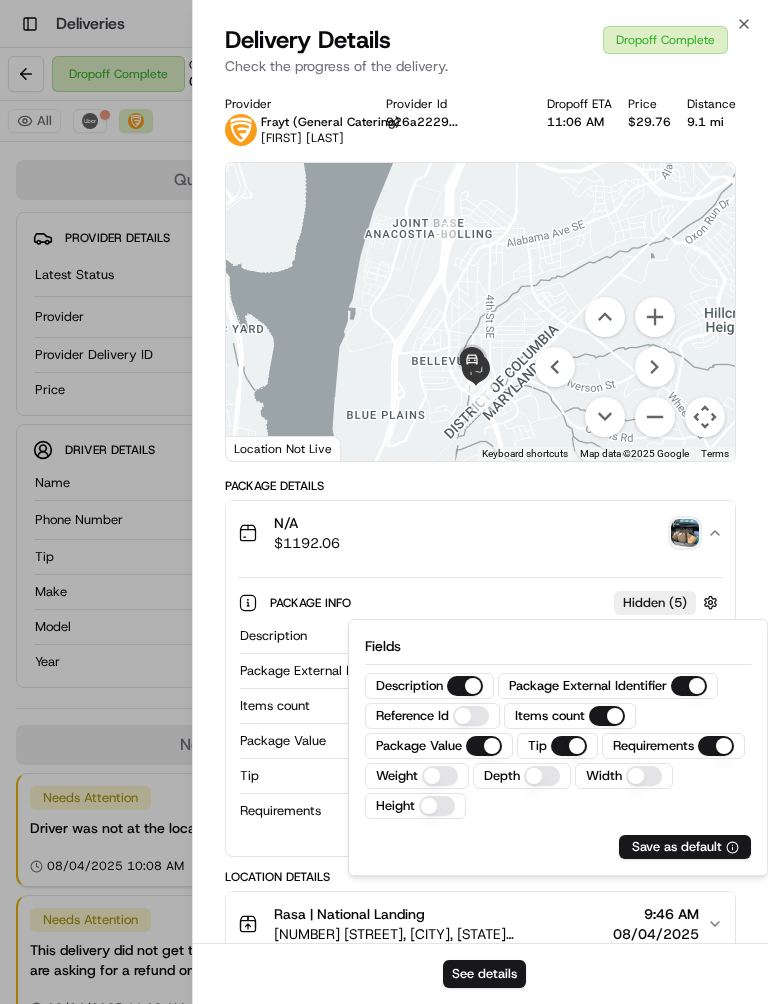 click on "N/A $ 1192.06" at bounding box center [480, 533] 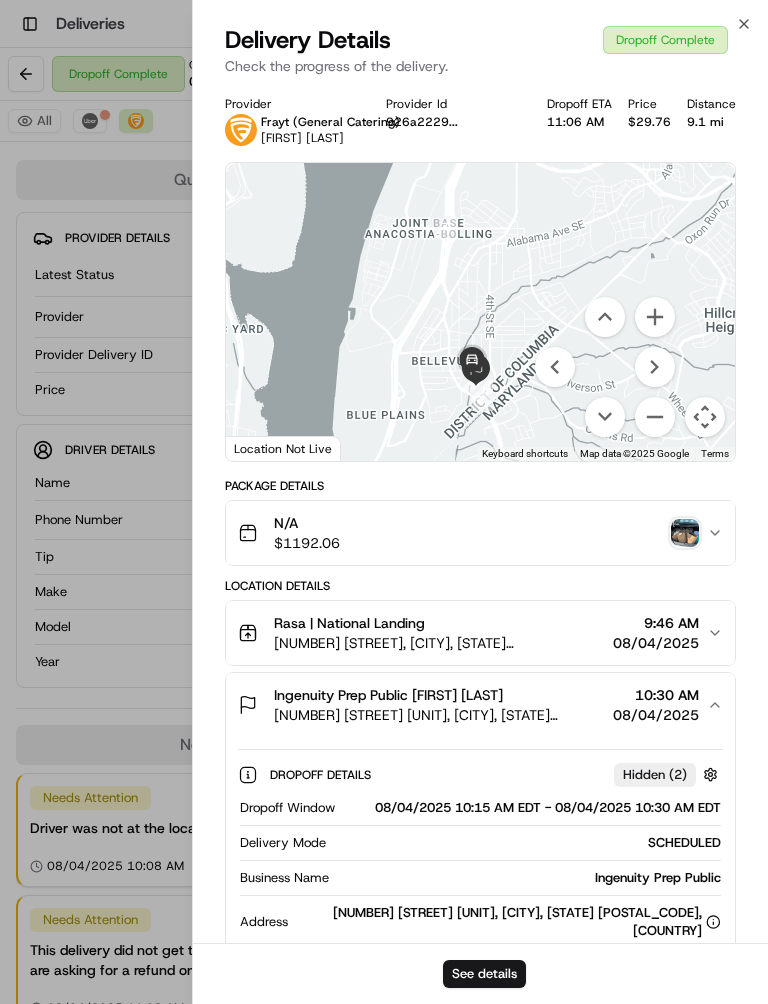 click at bounding box center [710, 774] 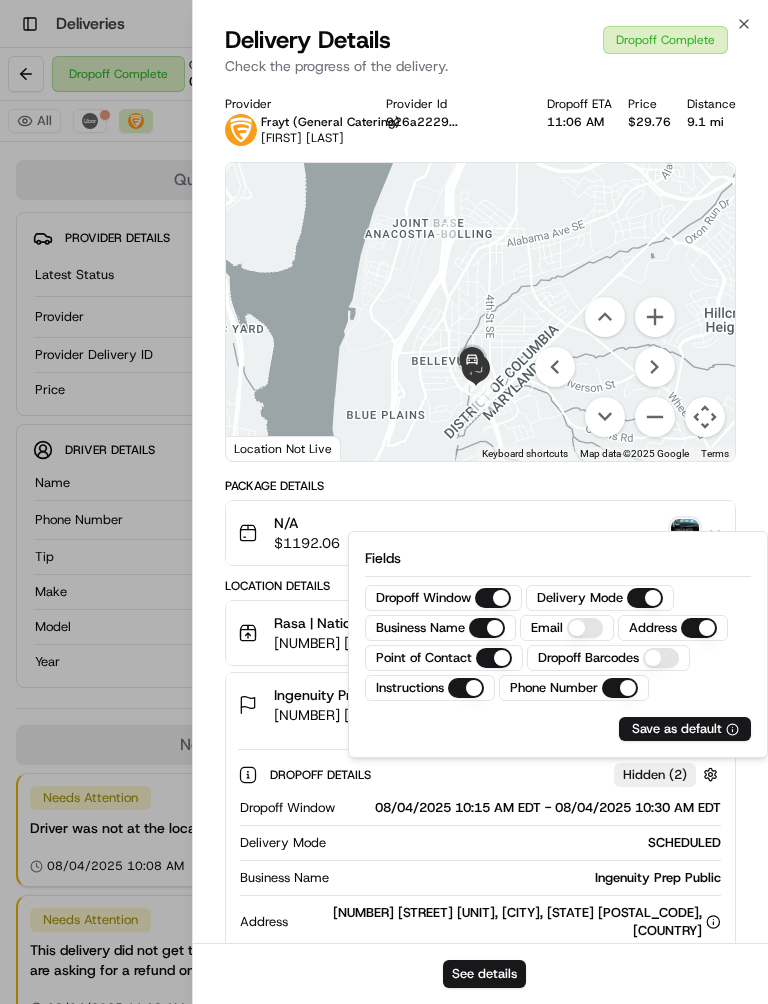 click 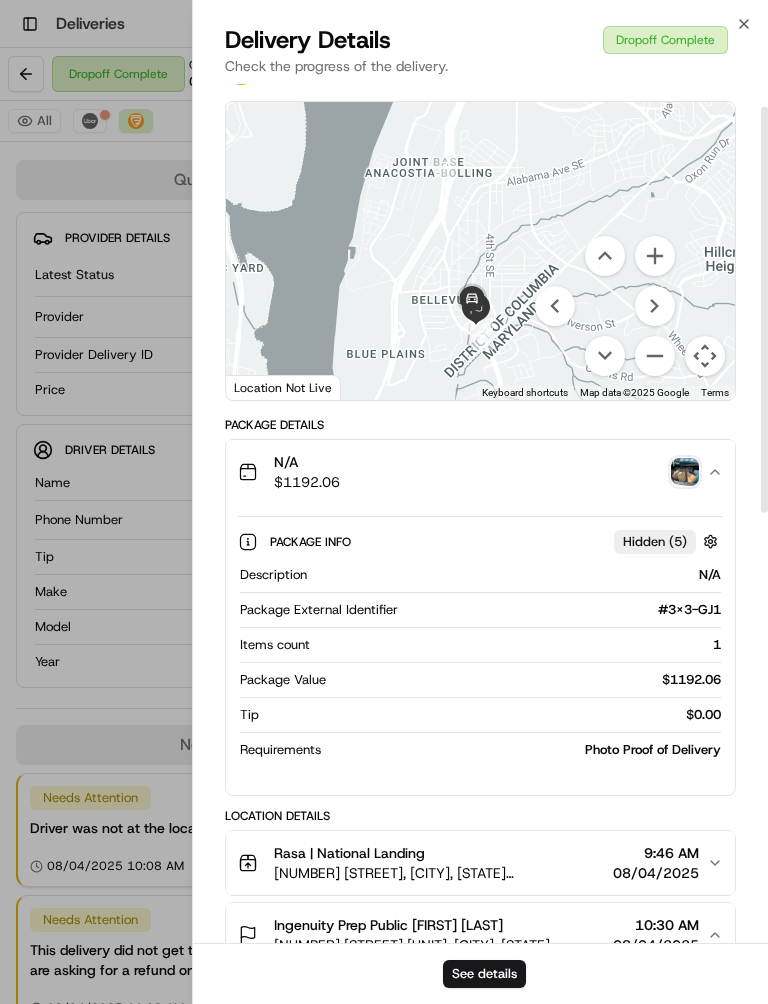 scroll, scrollTop: 64, scrollLeft: 0, axis: vertical 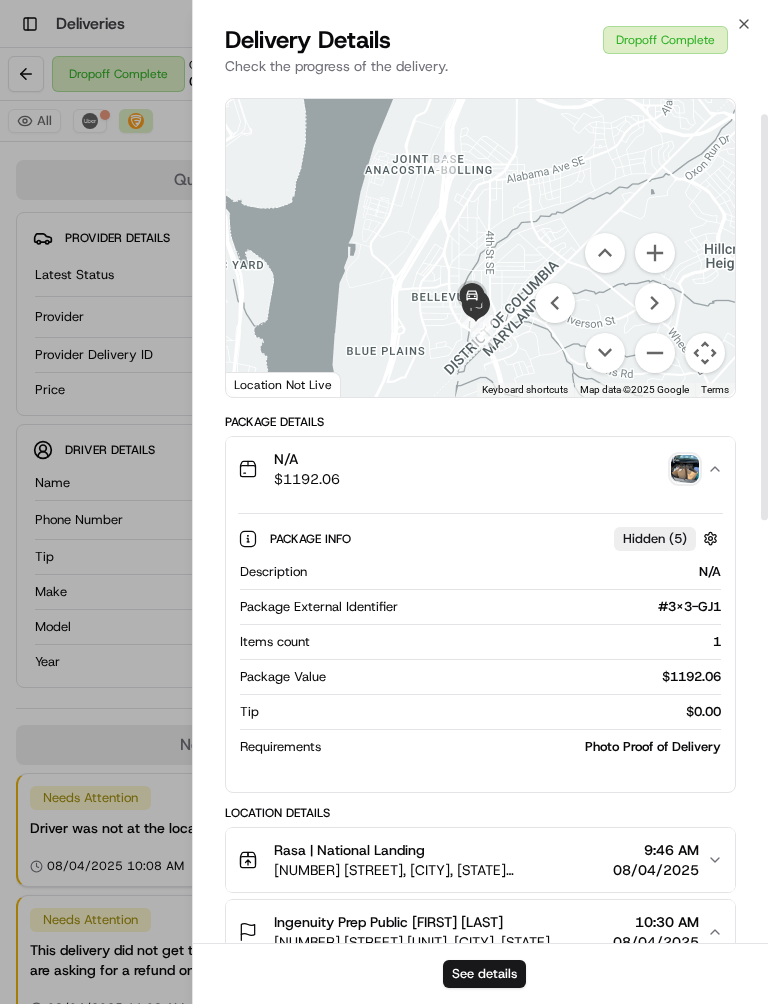 click at bounding box center [710, 538] 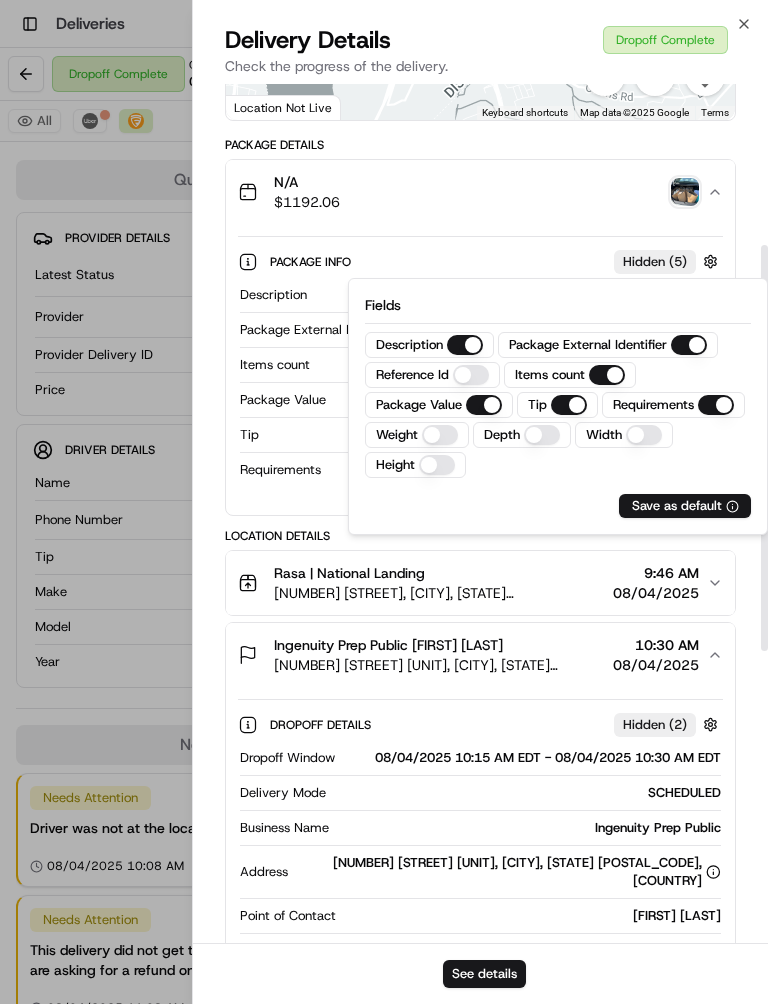 scroll, scrollTop: 393, scrollLeft: 0, axis: vertical 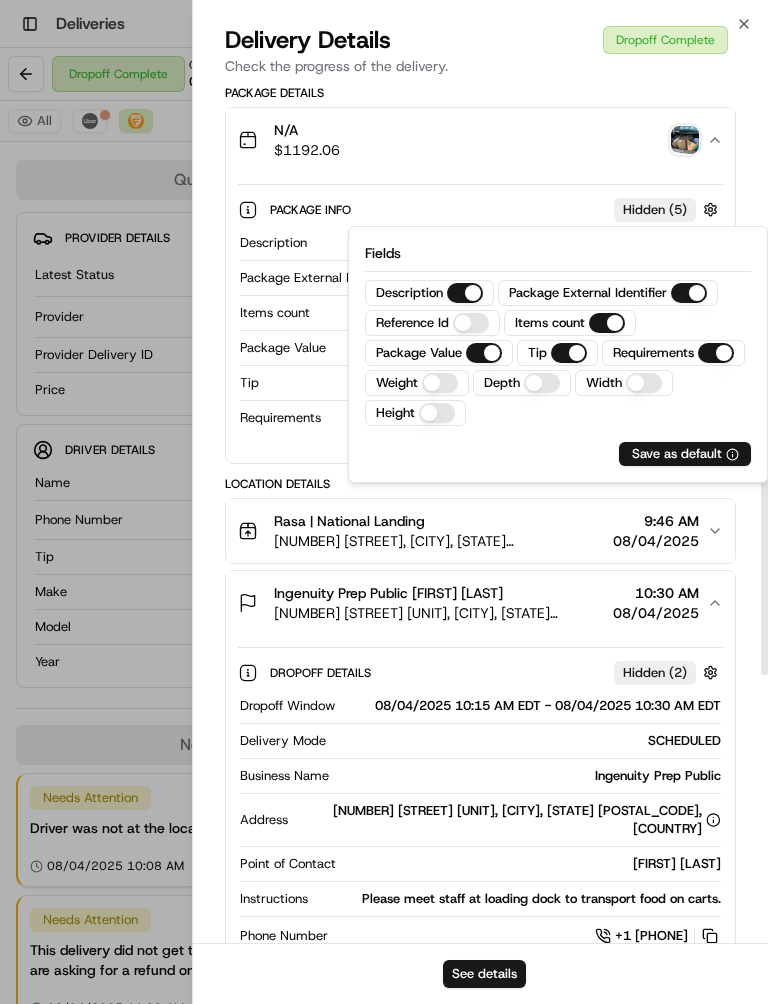 click on "Provider Frayt (General Catering) [FIRST] [LAST]. Provider Id 926a2229... Dropoff ETA 11:06 AM Price $29.76 Distance 9.1 mi To navigate the map with touch gestures double-tap and hold your finger on the map, then drag the map. ← Move left → Move right ↑ Move up ↓ Move down + Zoom in - Zoom out Home Jump left by 75% End Jump right by 75% Page Up Jump up by 75% Page Down Jump down by 75% 1 2 3 4 5 6 7 8 9 10 Keyboard shortcuts Map Data Map data ©2025 Google Map data ©2025 Google 1 km  Click to toggle between metric and imperial units Terms Report a map error Location Not Live Package Details N/A $ 1192.06 Package Info Hidden ( 5 ) Description N/A Package External Identifier #3X3-GJ1 Items count 1 Package Value $ 1192.06 Tip $ 0.00 Requirements Photo Proof of Delivery Location Details Rasa | National Landing 2200 Crystal Dr, [CITY], [STATE] 22002, USA 9:46 AM 08/04/2025 Ingenuity Prep Public [FIRST] [LAST], [NUMBER] [STREET], [CITY], [STATE] 20032, USA 10:30 AM 08/04/2025 Dropoff Details Hidden (" at bounding box center [480, 609] 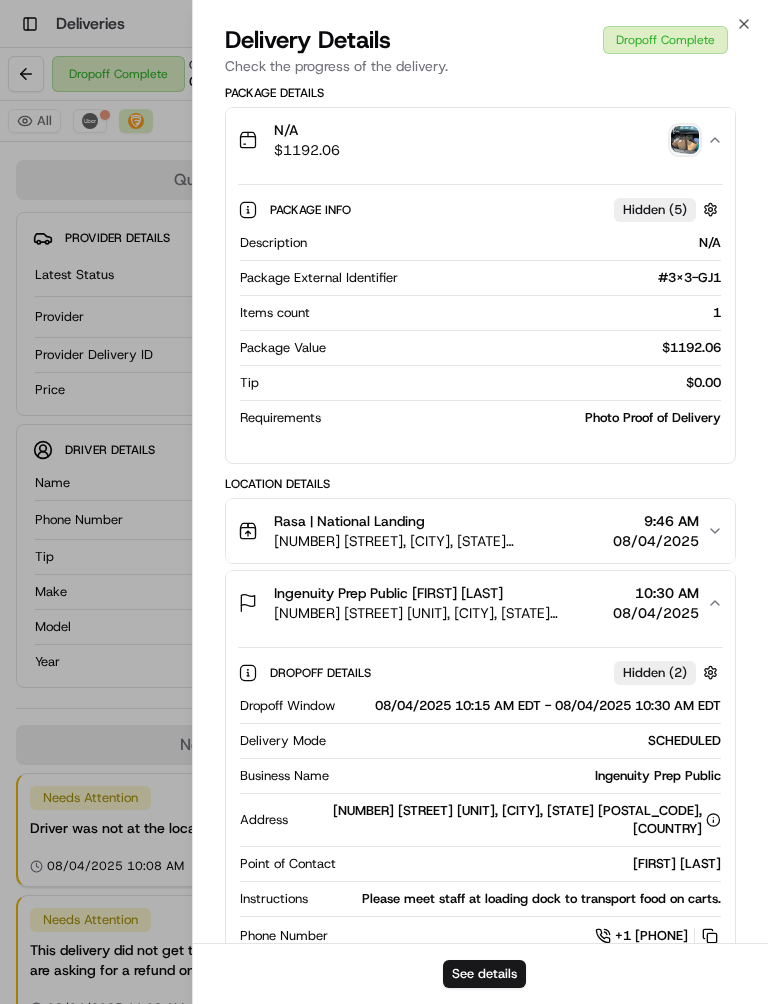 click on "Location Details" at bounding box center (480, 484) 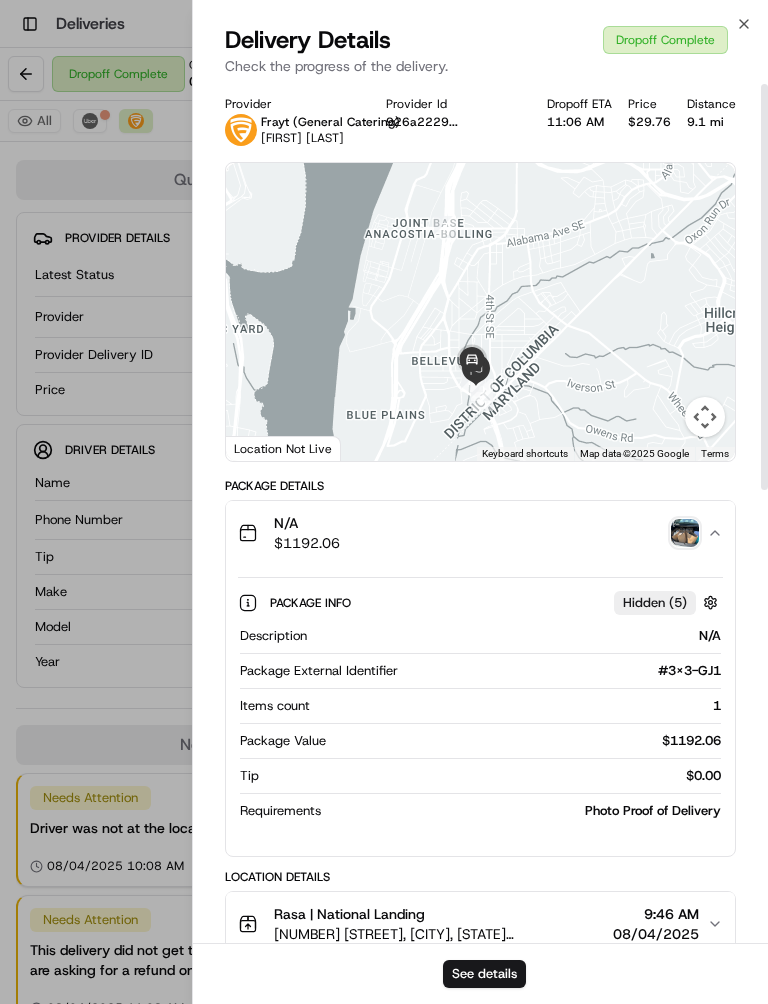 scroll, scrollTop: 0, scrollLeft: 0, axis: both 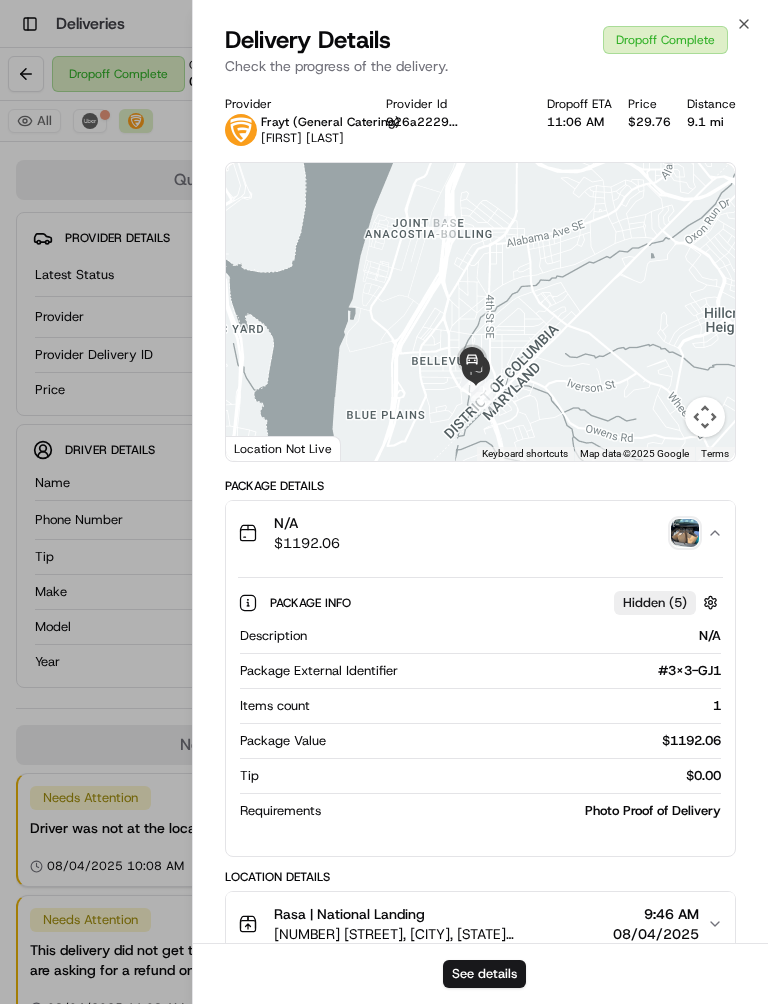 click on "See details" at bounding box center [484, 974] 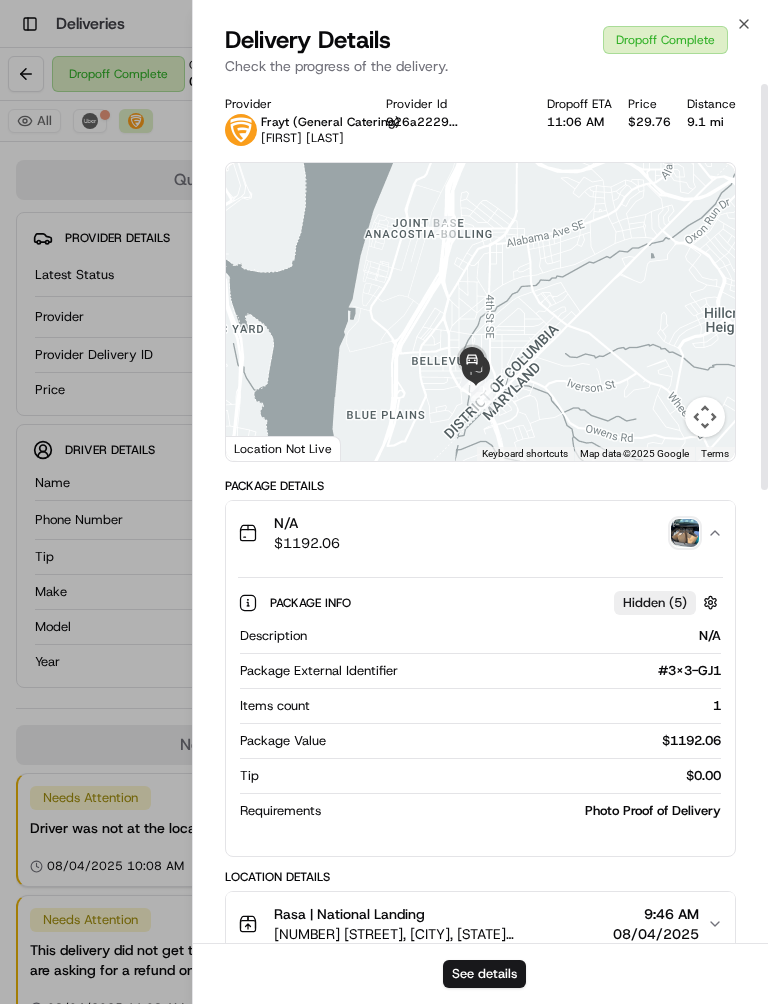 scroll, scrollTop: -1, scrollLeft: 0, axis: vertical 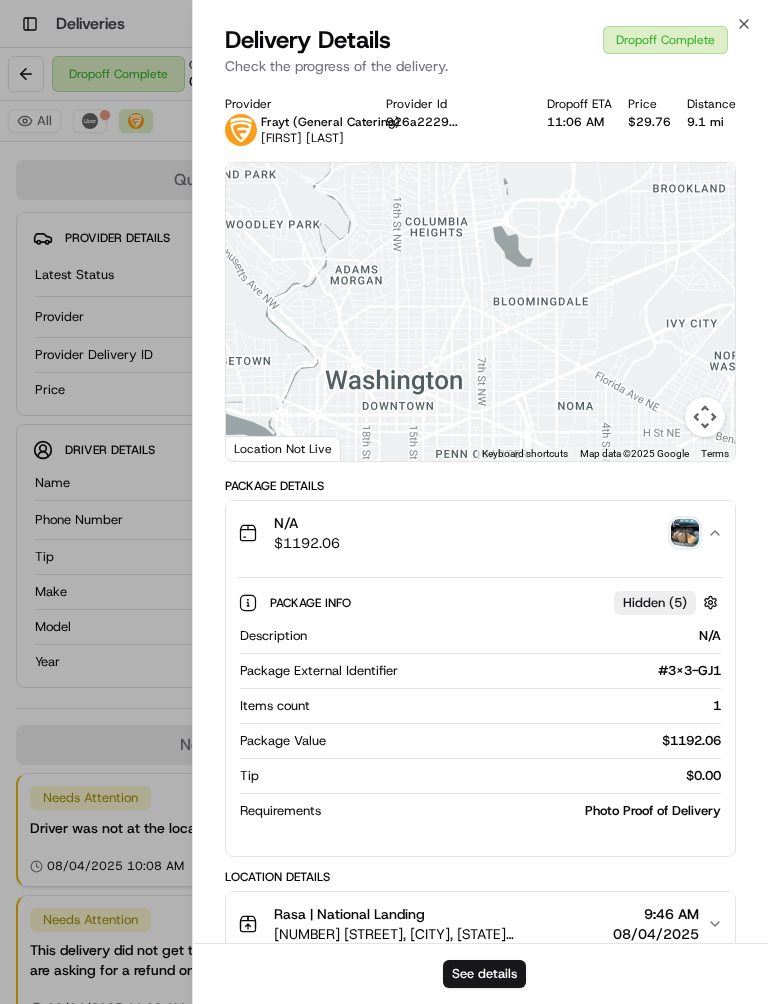 click 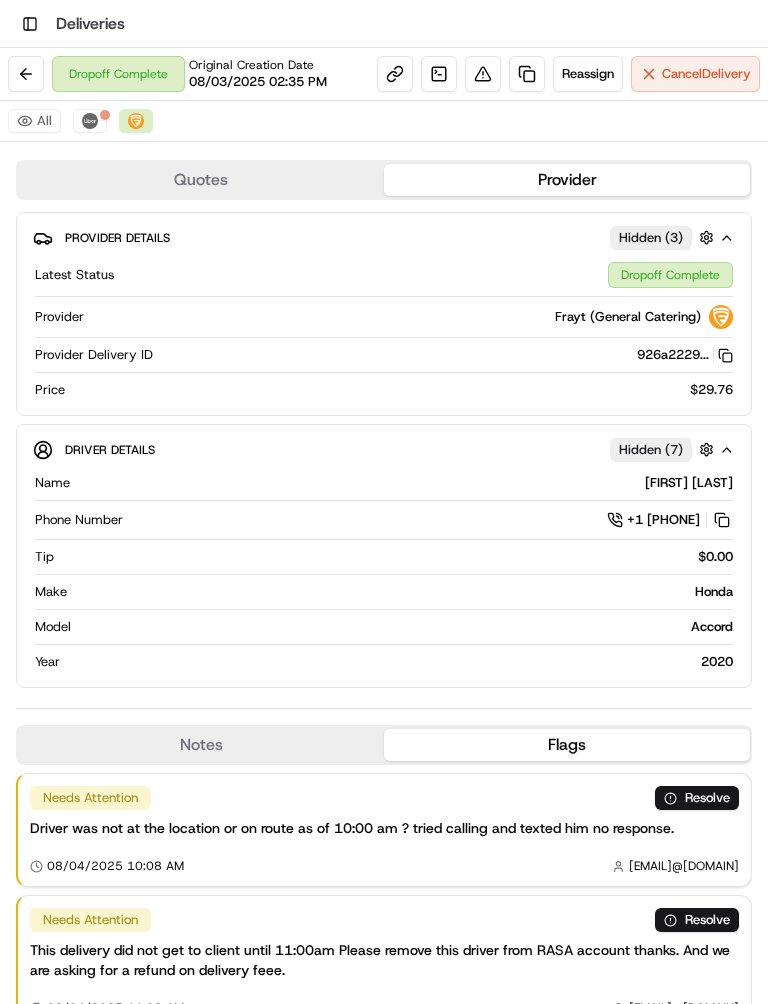 scroll, scrollTop: 0, scrollLeft: 0, axis: both 